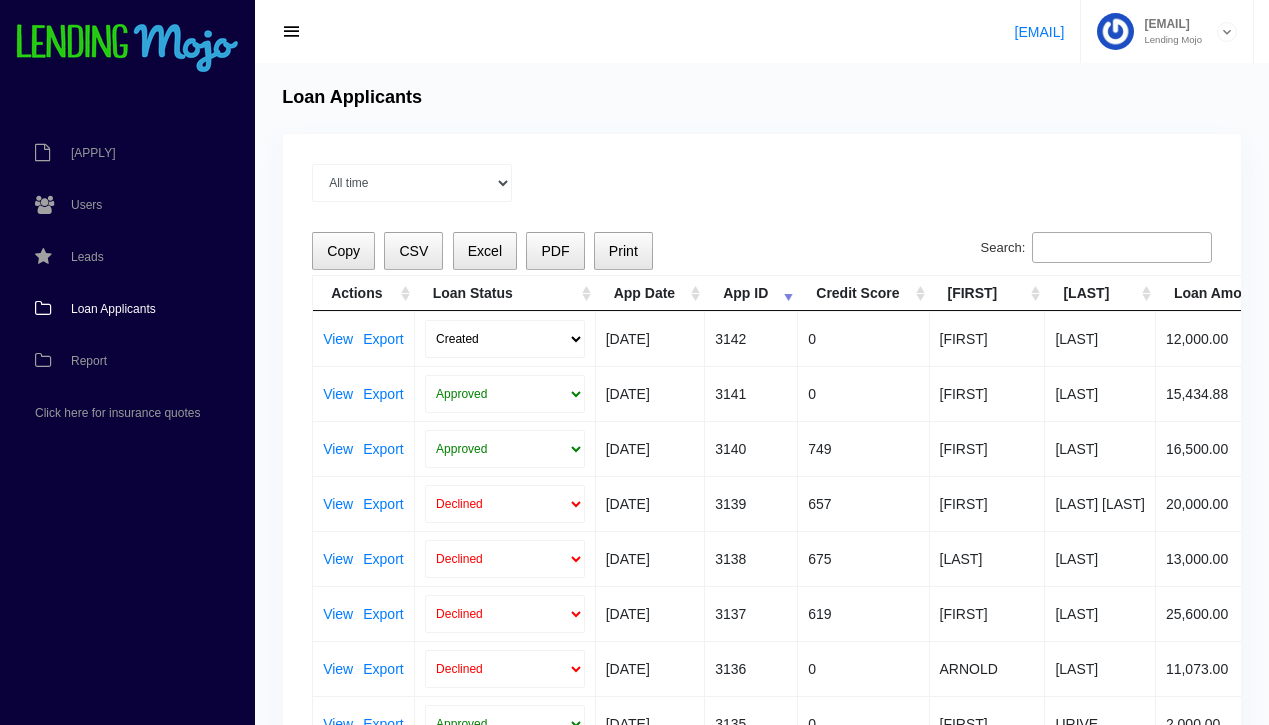 scroll, scrollTop: 324, scrollLeft: 0, axis: vertical 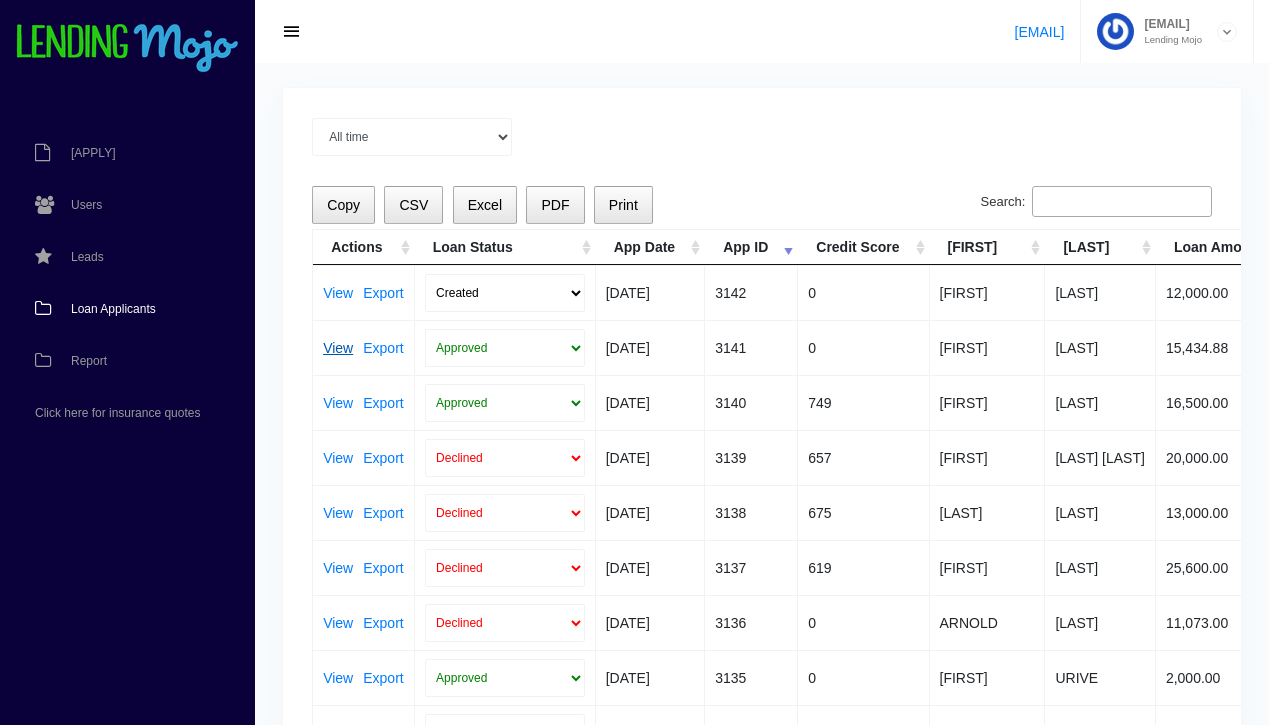 click on "View" at bounding box center (338, 348) 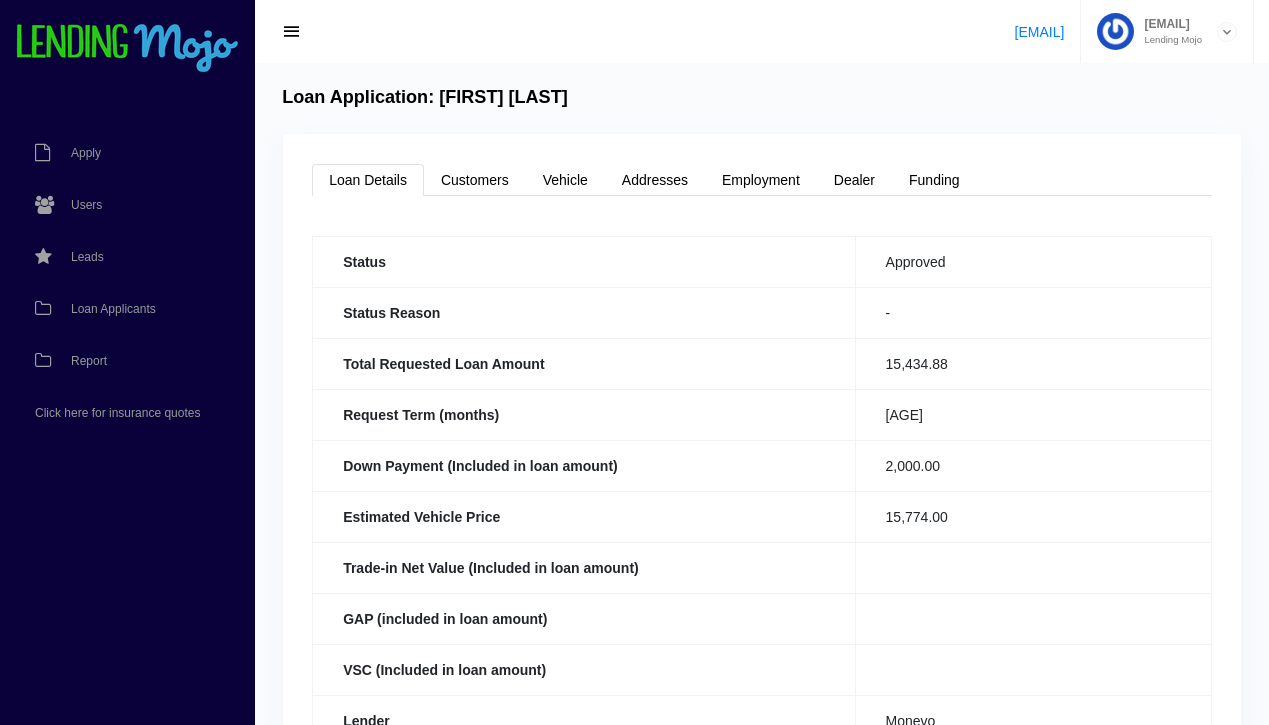 scroll, scrollTop: 0, scrollLeft: 0, axis: both 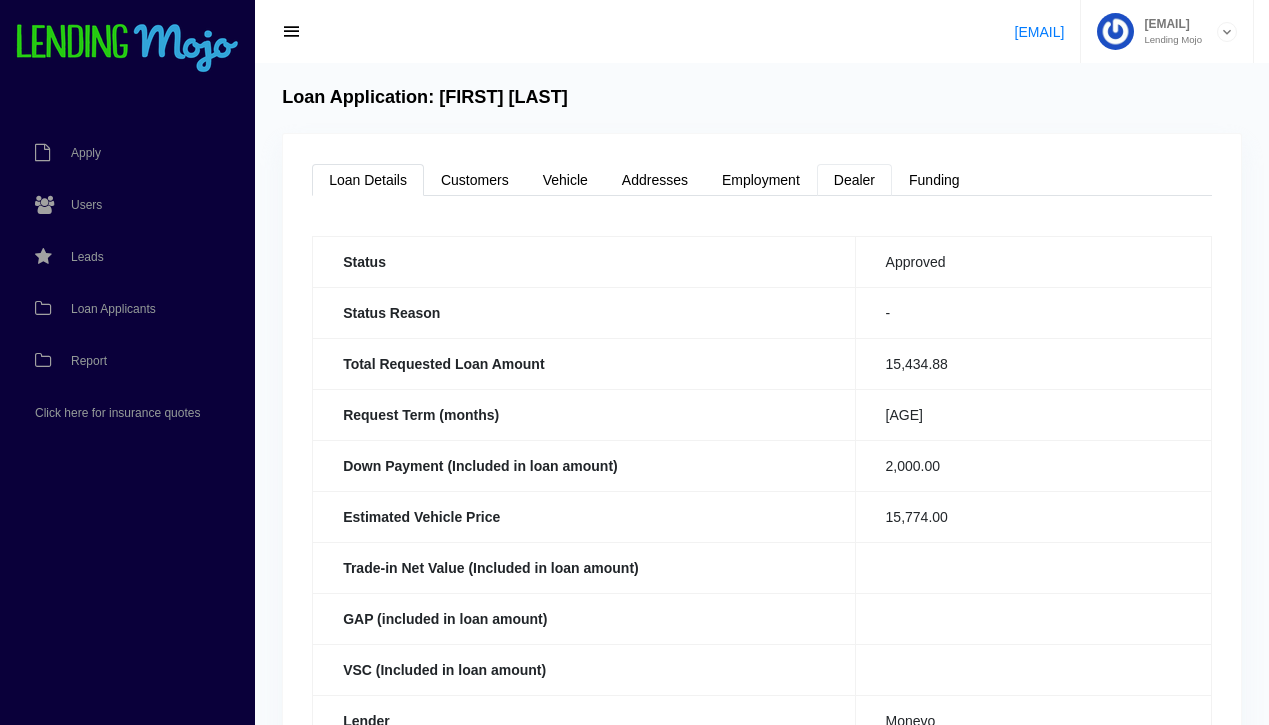 click on "Dealer" at bounding box center [854, 180] 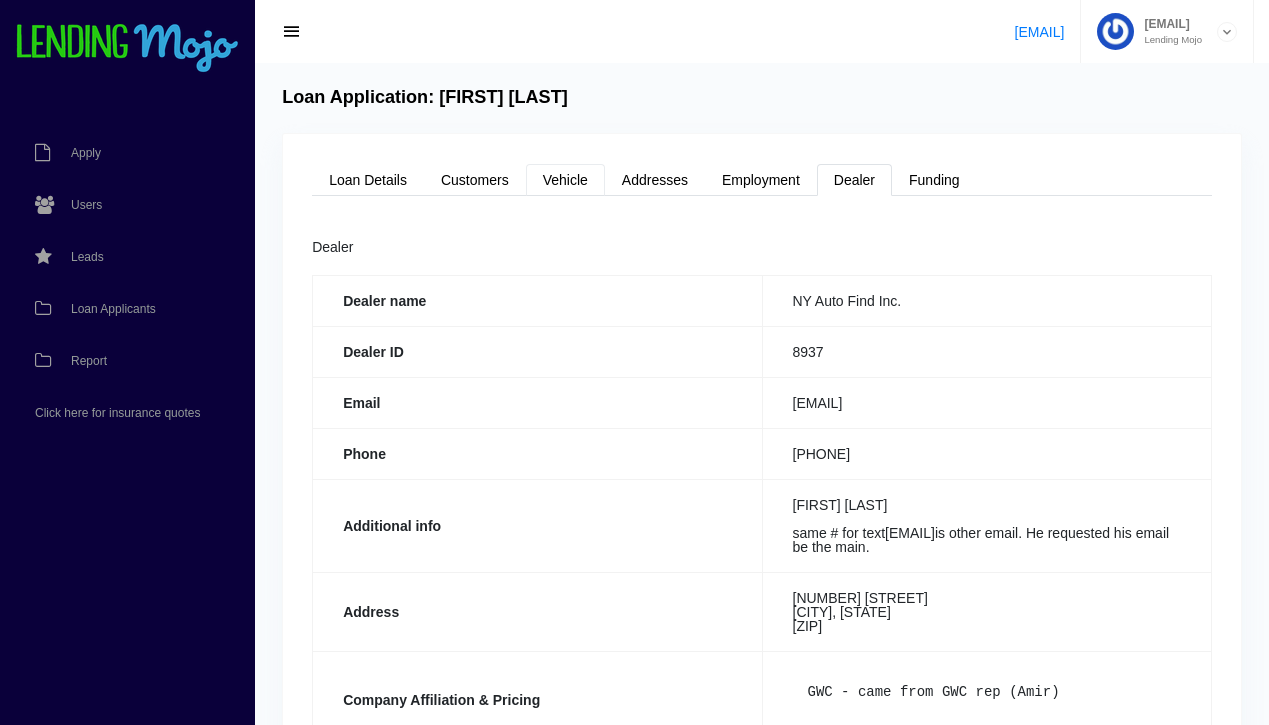 click on "Vehicle" at bounding box center [565, 180] 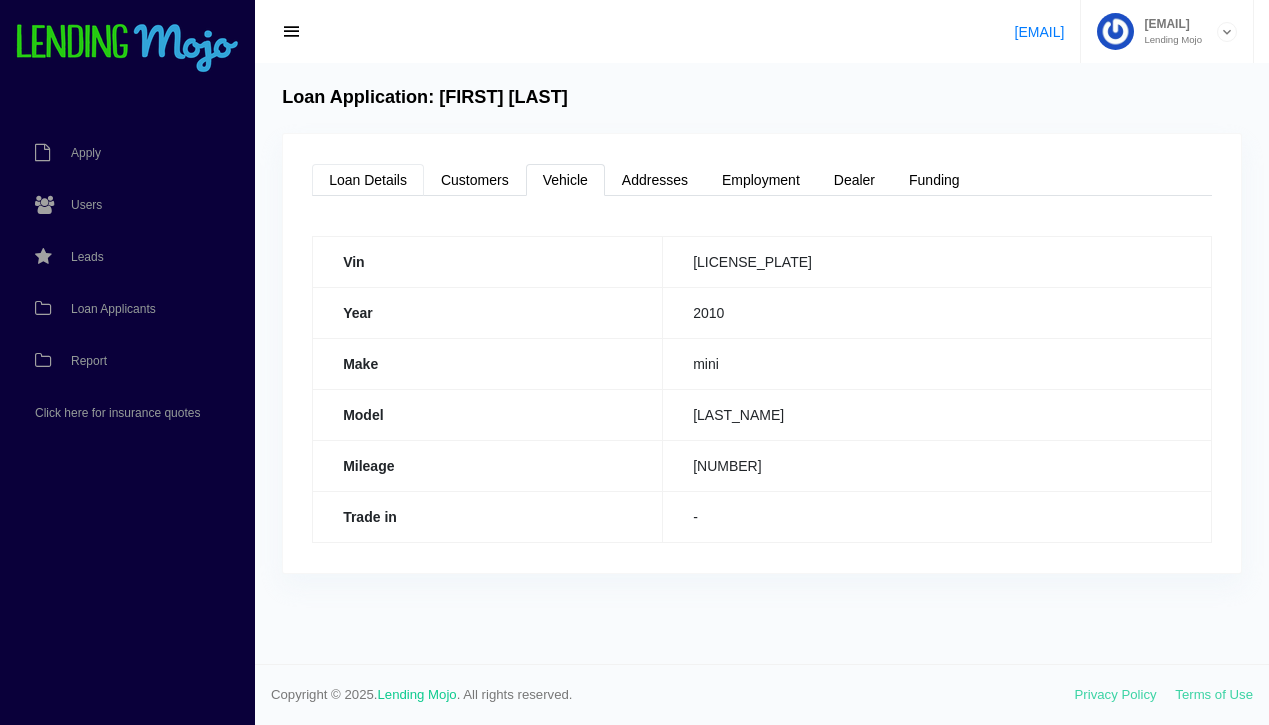 click on "Loan Details" at bounding box center [368, 180] 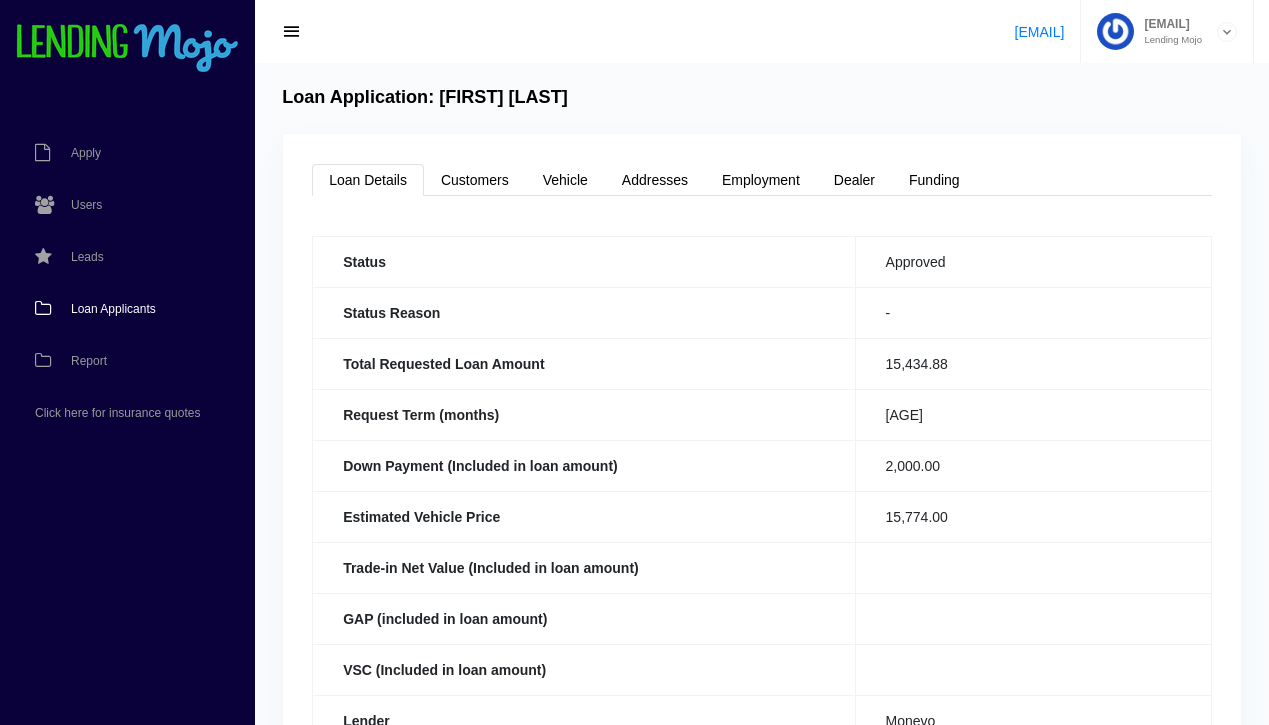 click on "Loan Applicants" at bounding box center (113, 309) 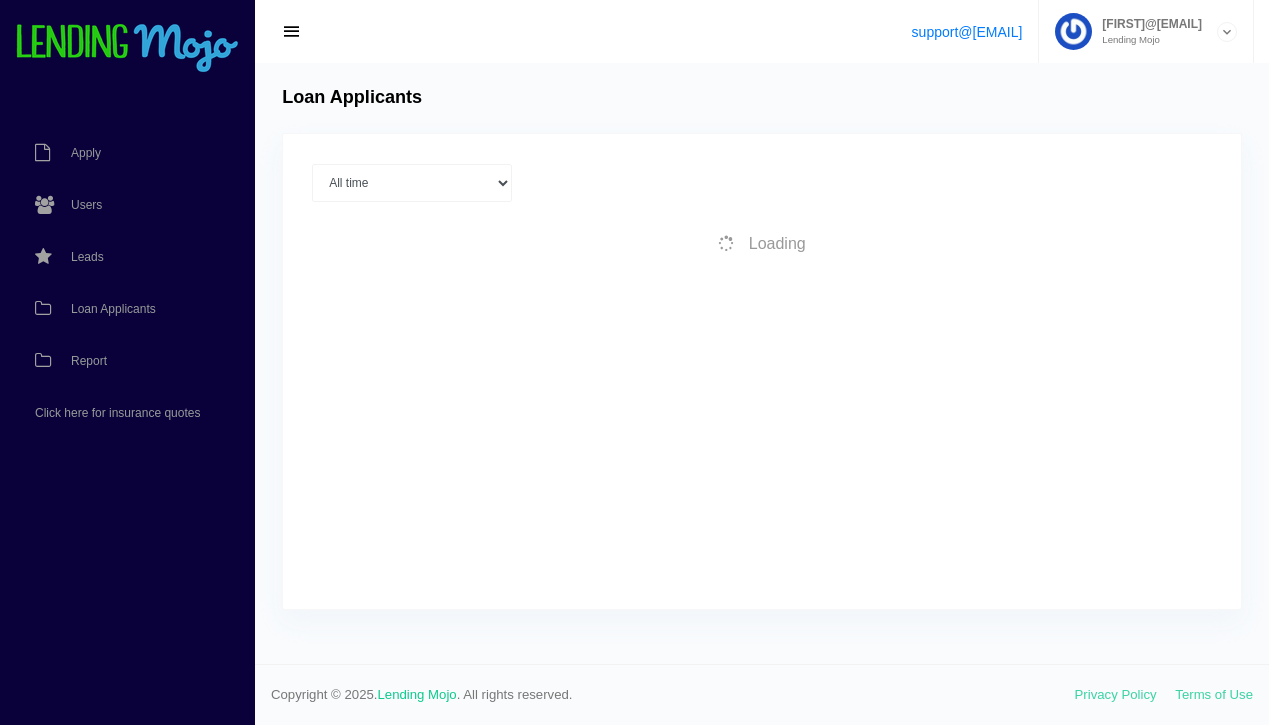 scroll, scrollTop: 0, scrollLeft: 0, axis: both 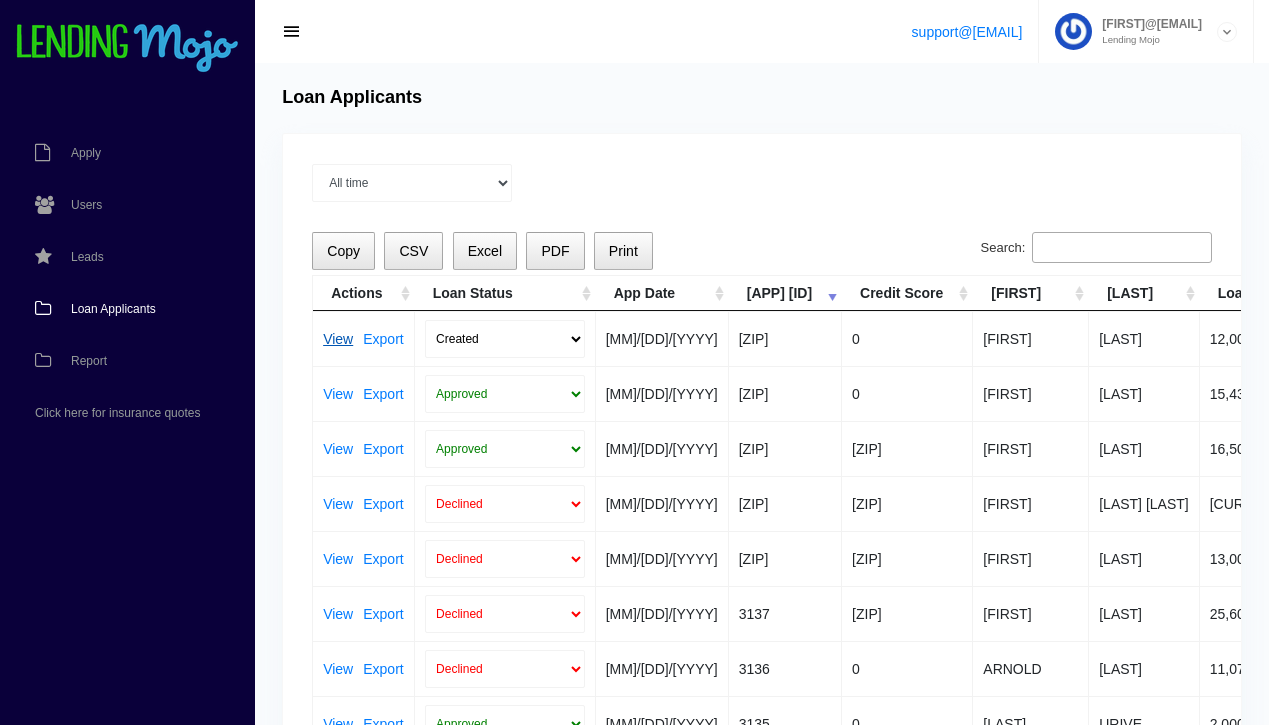 click on "View" at bounding box center [338, 339] 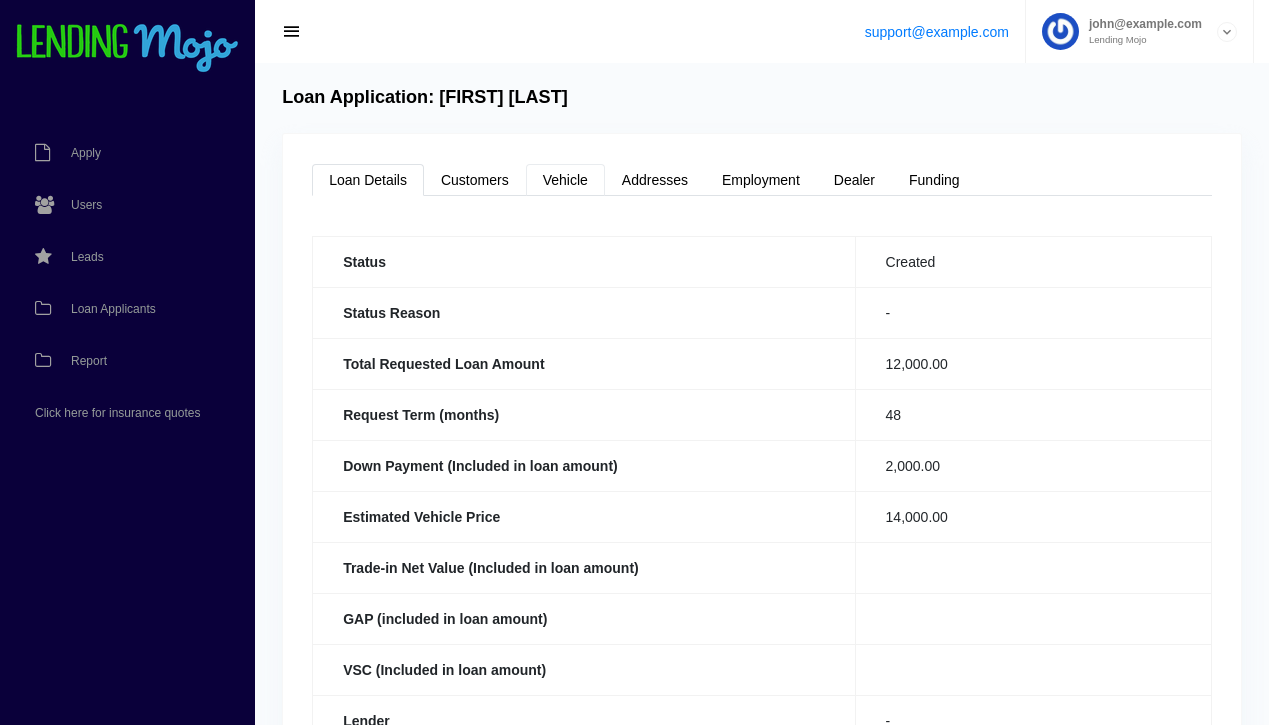 click on "Vehicle" at bounding box center [565, 180] 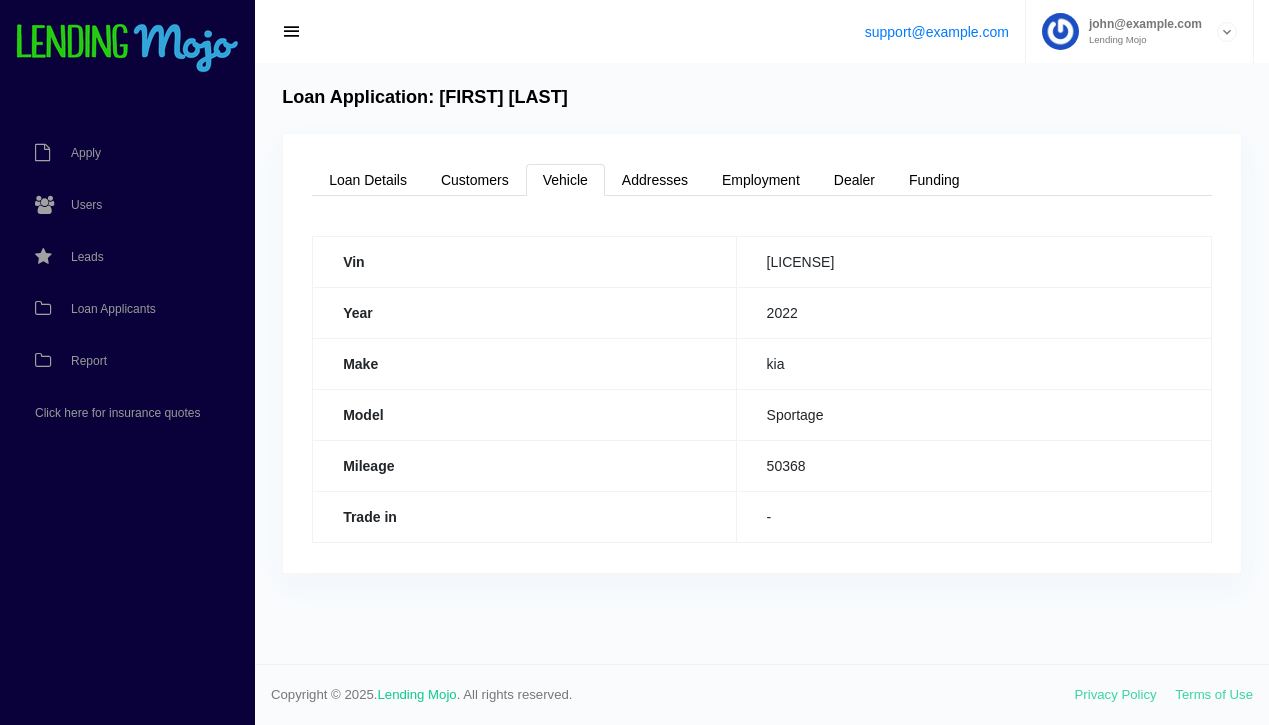 scroll, scrollTop: 0, scrollLeft: 0, axis: both 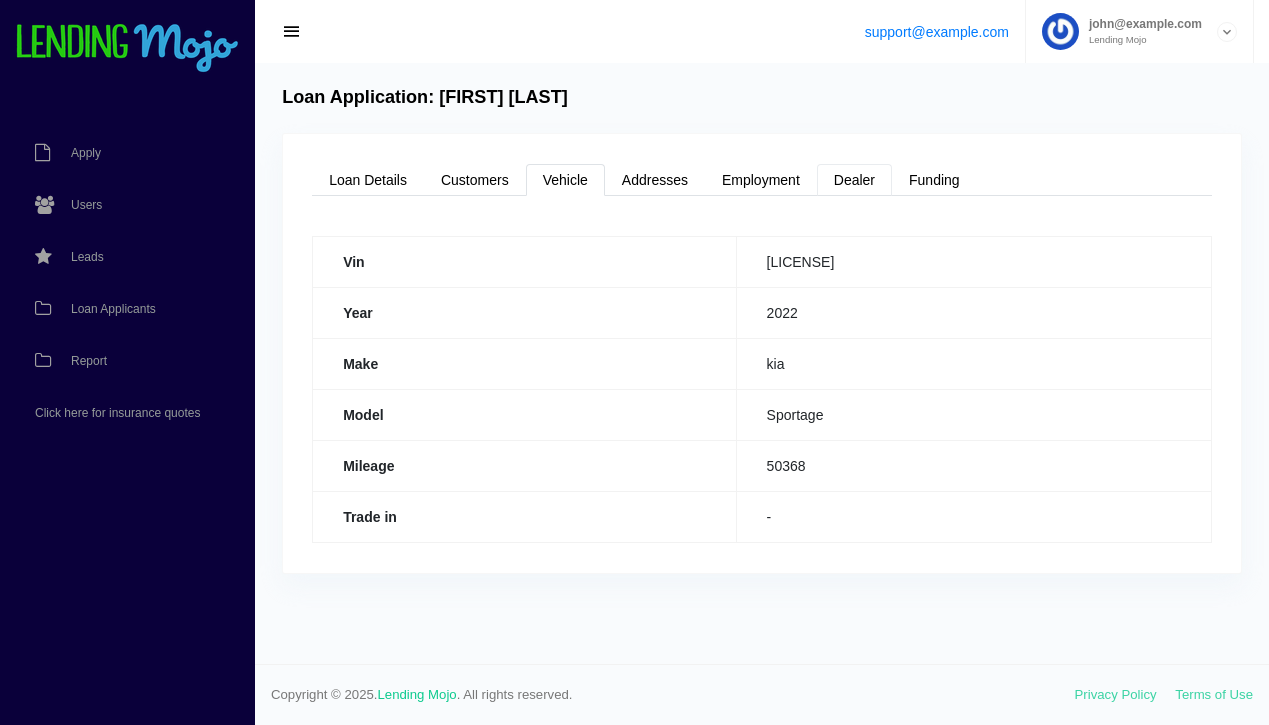 click on "Dealer" at bounding box center [854, 180] 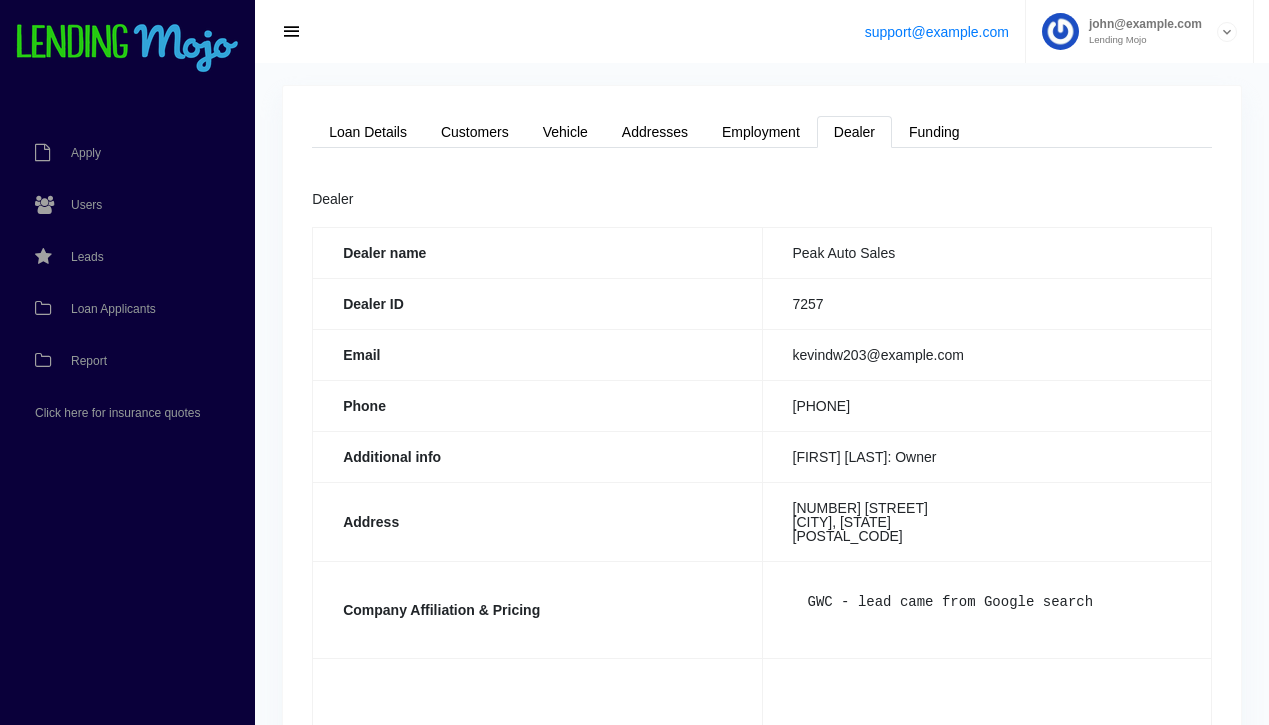 scroll, scrollTop: 0, scrollLeft: 0, axis: both 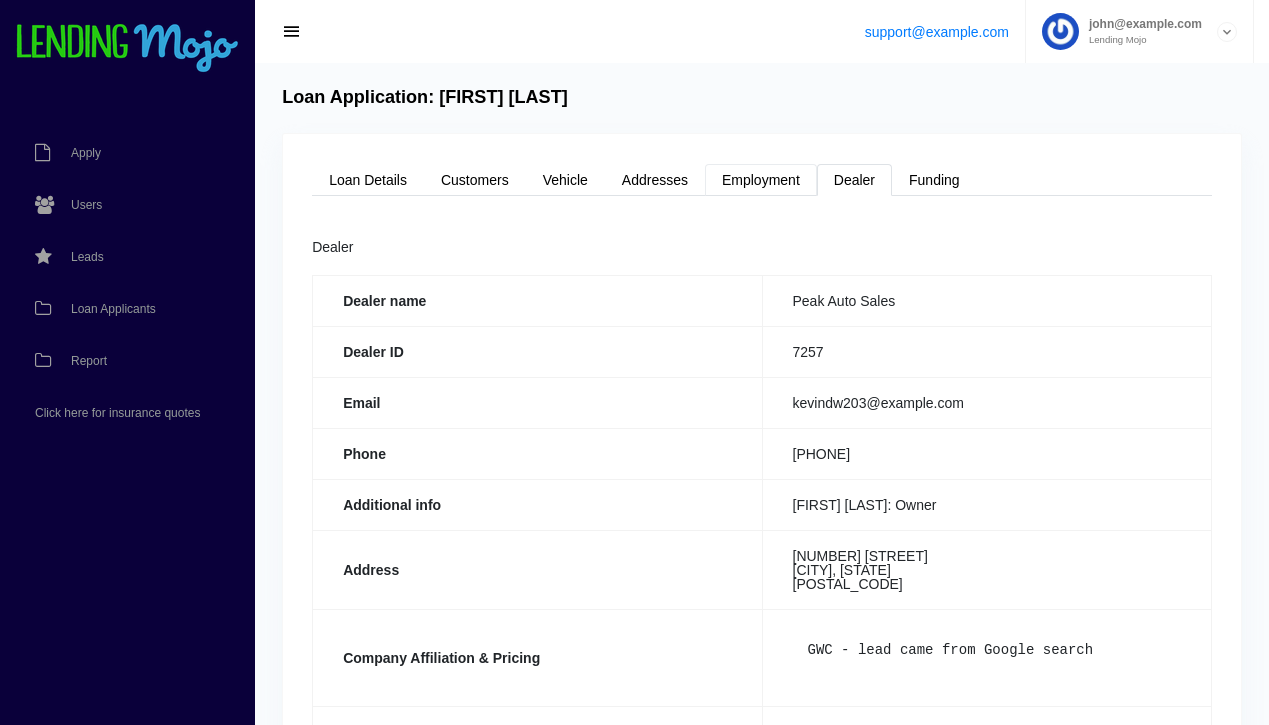 click on "Employment" at bounding box center (761, 180) 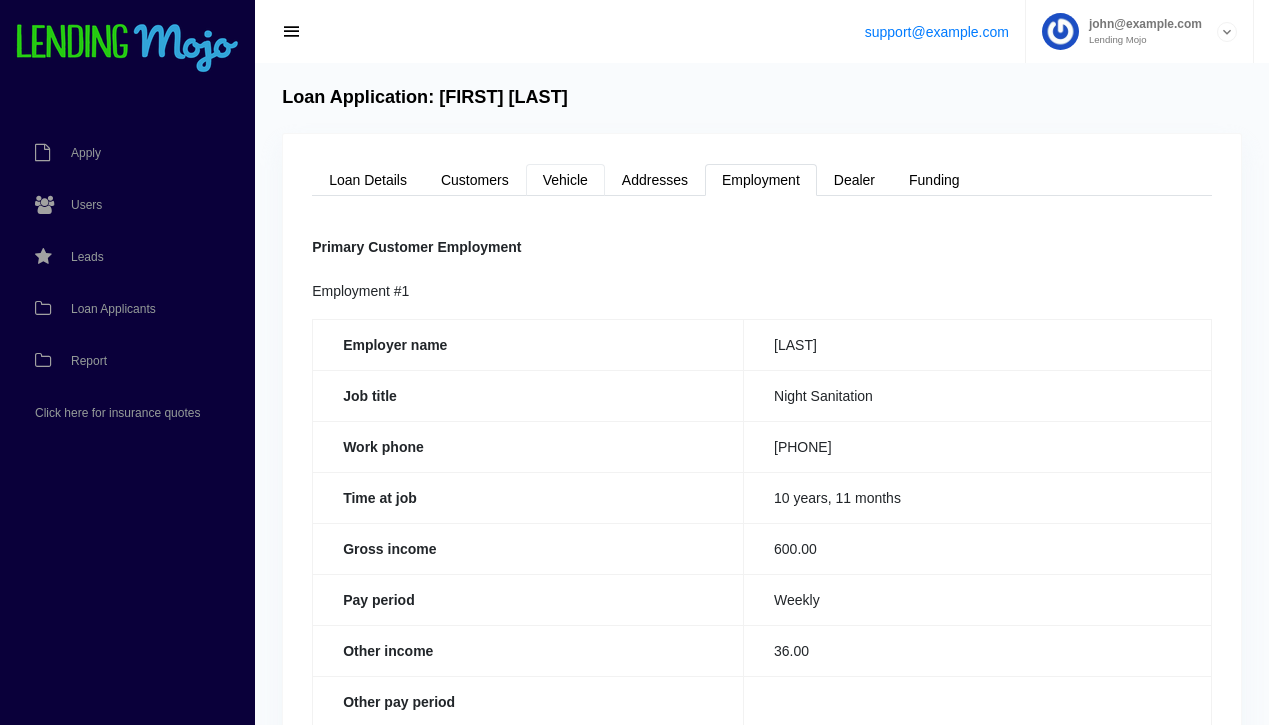 click on "Vehicle" at bounding box center (565, 180) 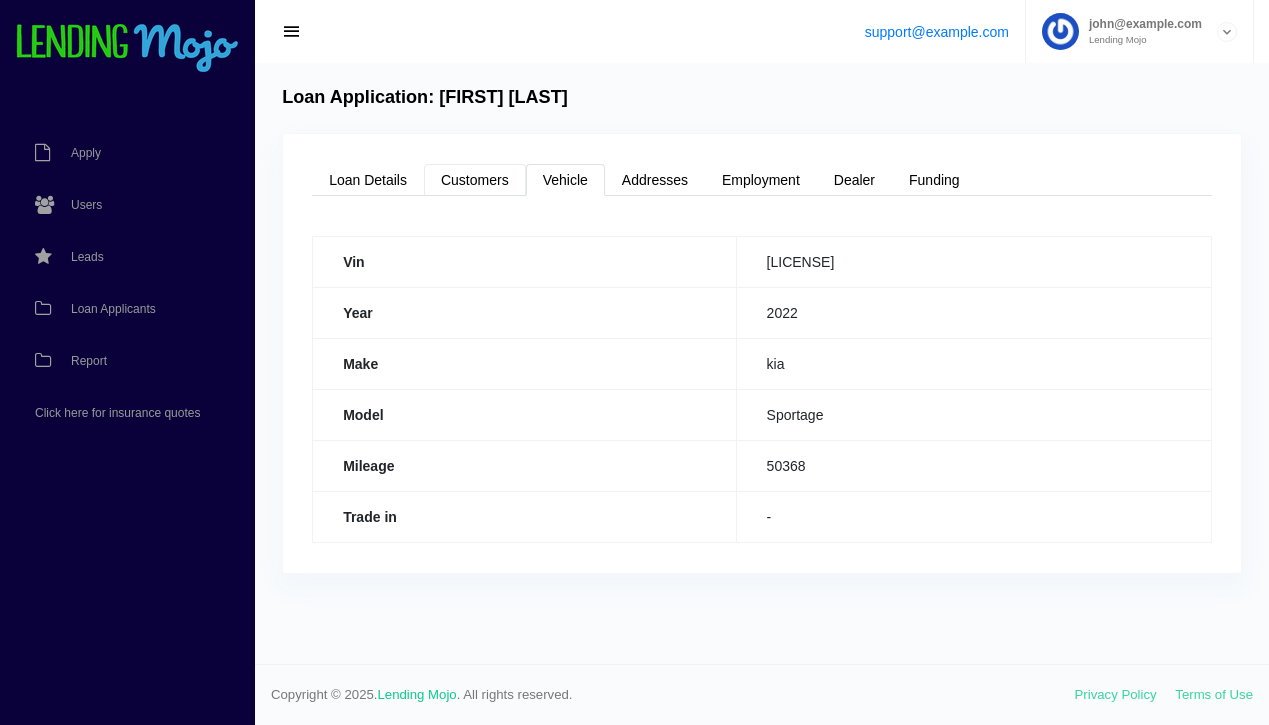click on "Customers" at bounding box center (475, 180) 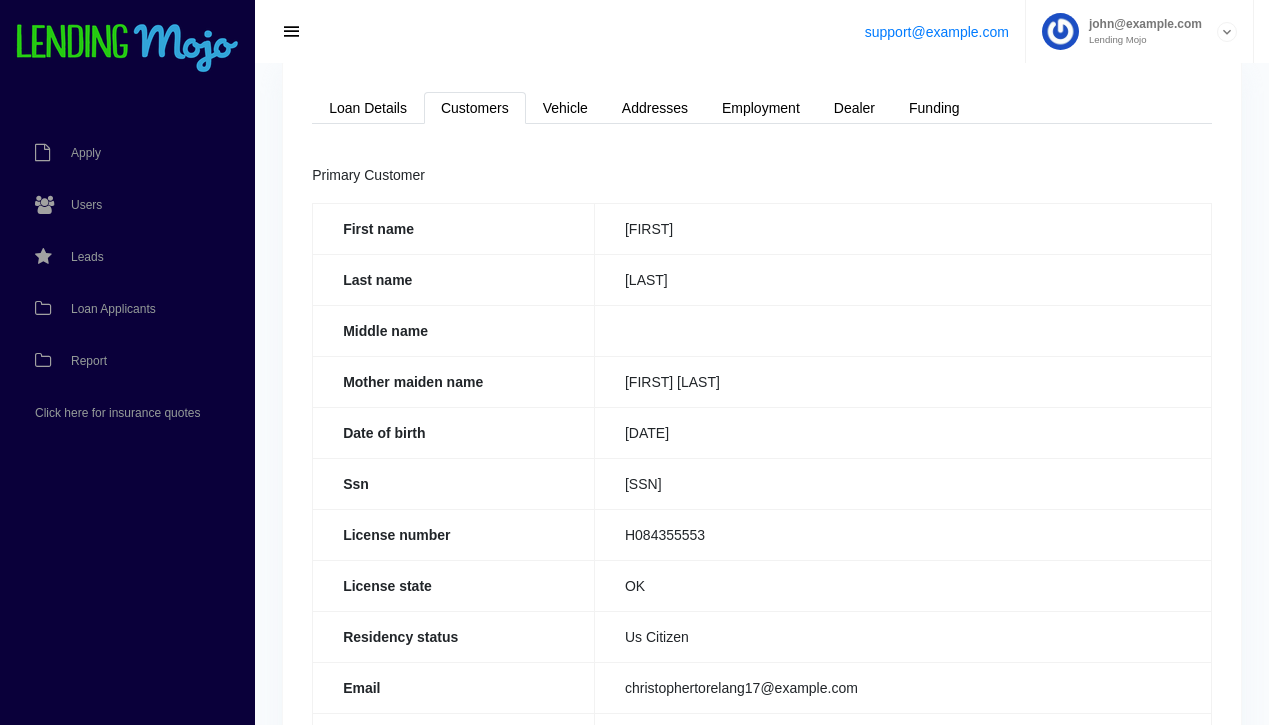 scroll, scrollTop: 0, scrollLeft: 0, axis: both 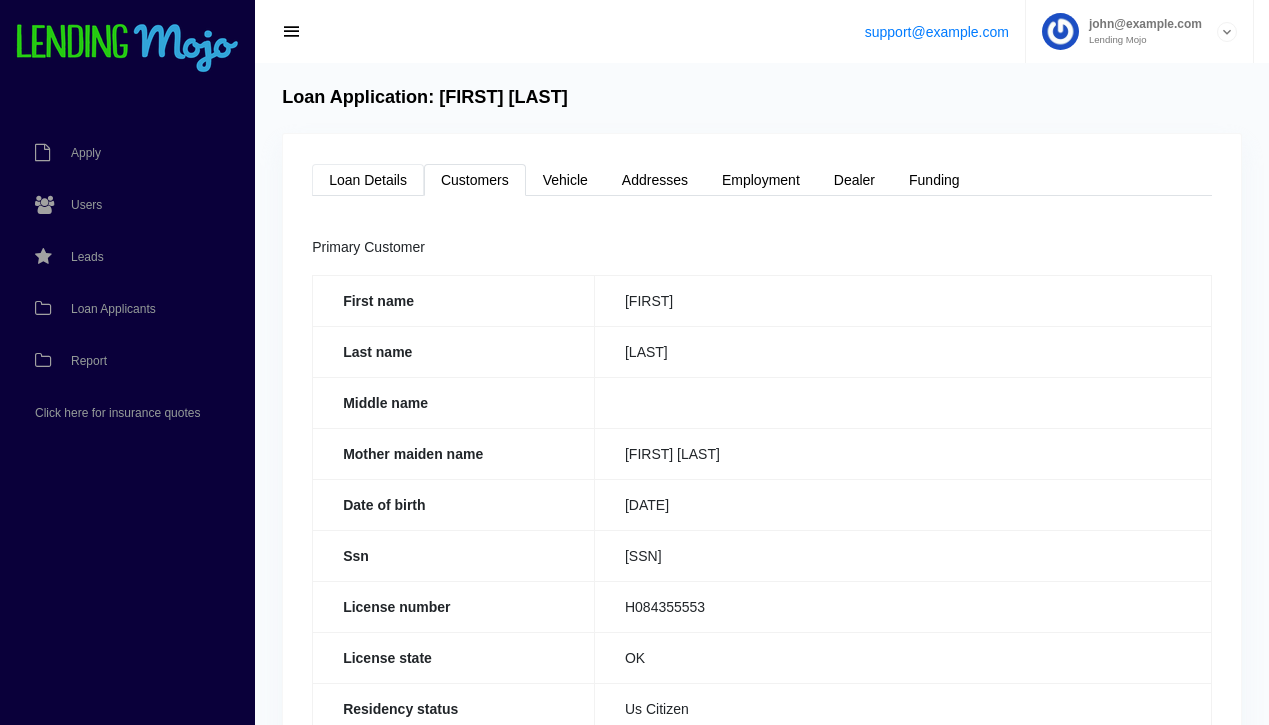 click on "Loan Details" at bounding box center (368, 180) 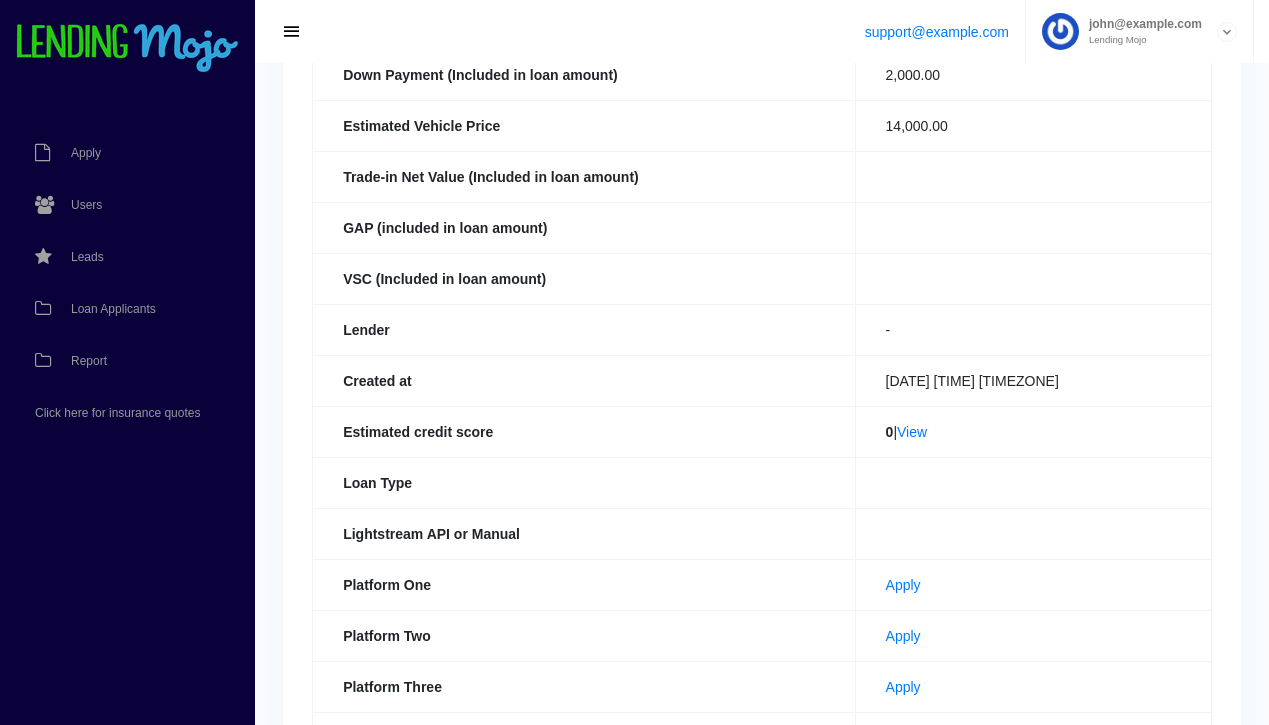scroll, scrollTop: 429, scrollLeft: 0, axis: vertical 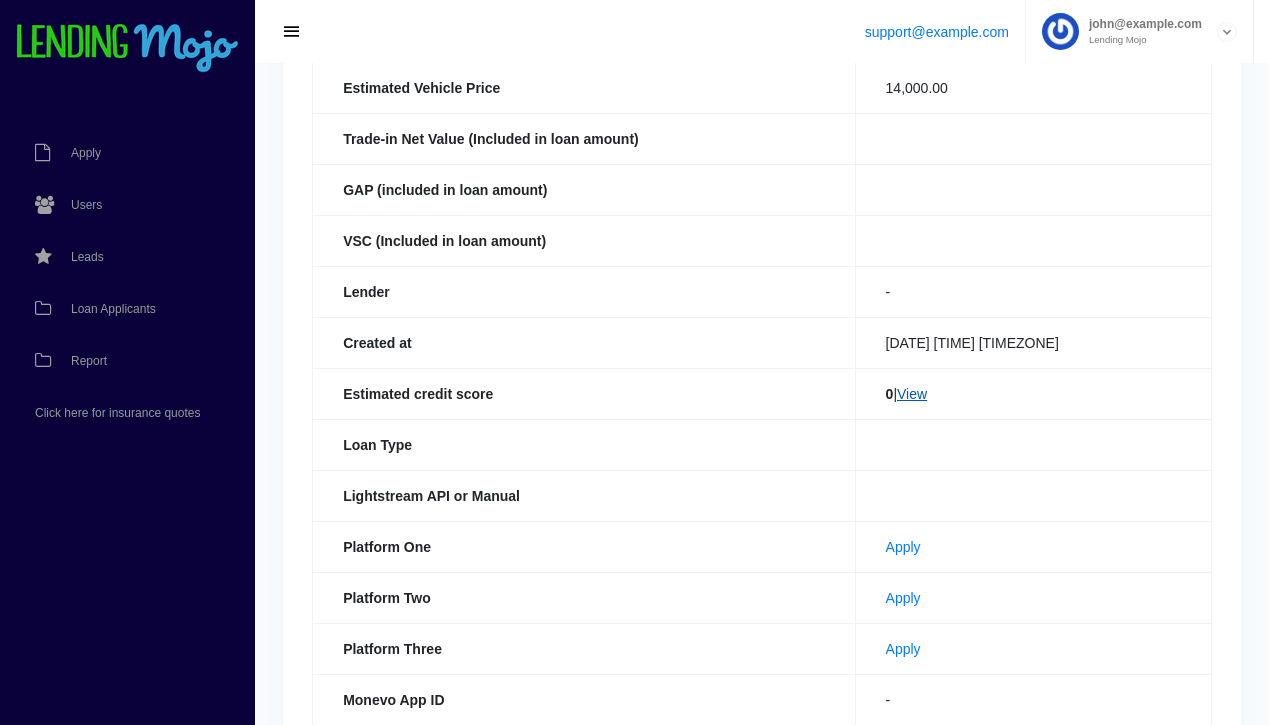 click on "View" at bounding box center [912, 394] 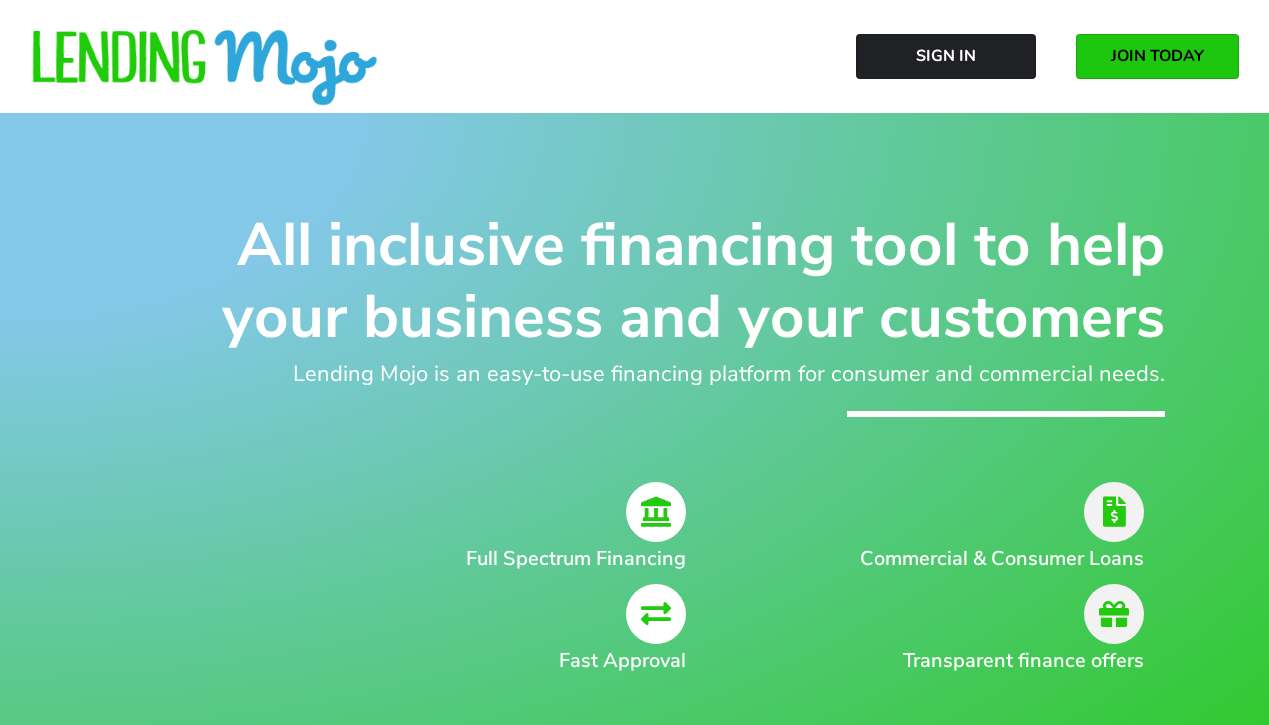 scroll, scrollTop: 0, scrollLeft: 0, axis: both 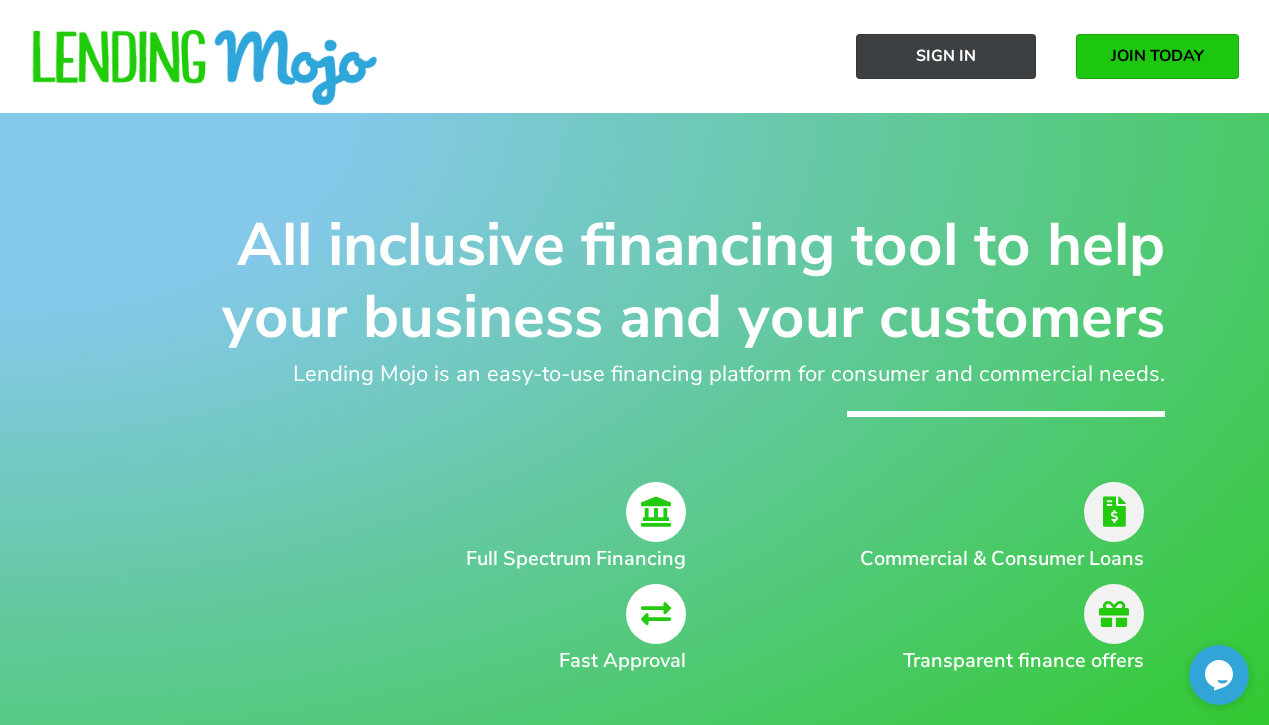 click on "Sign In" at bounding box center (946, 56) 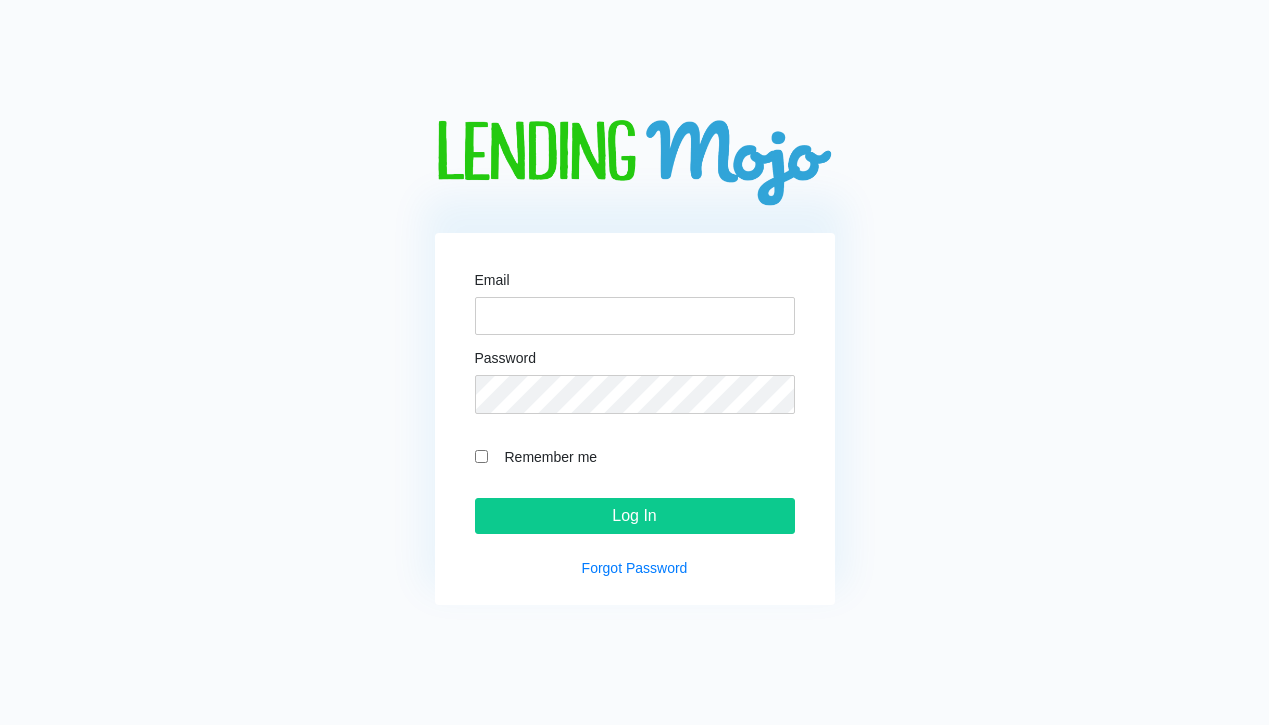 scroll, scrollTop: 0, scrollLeft: 0, axis: both 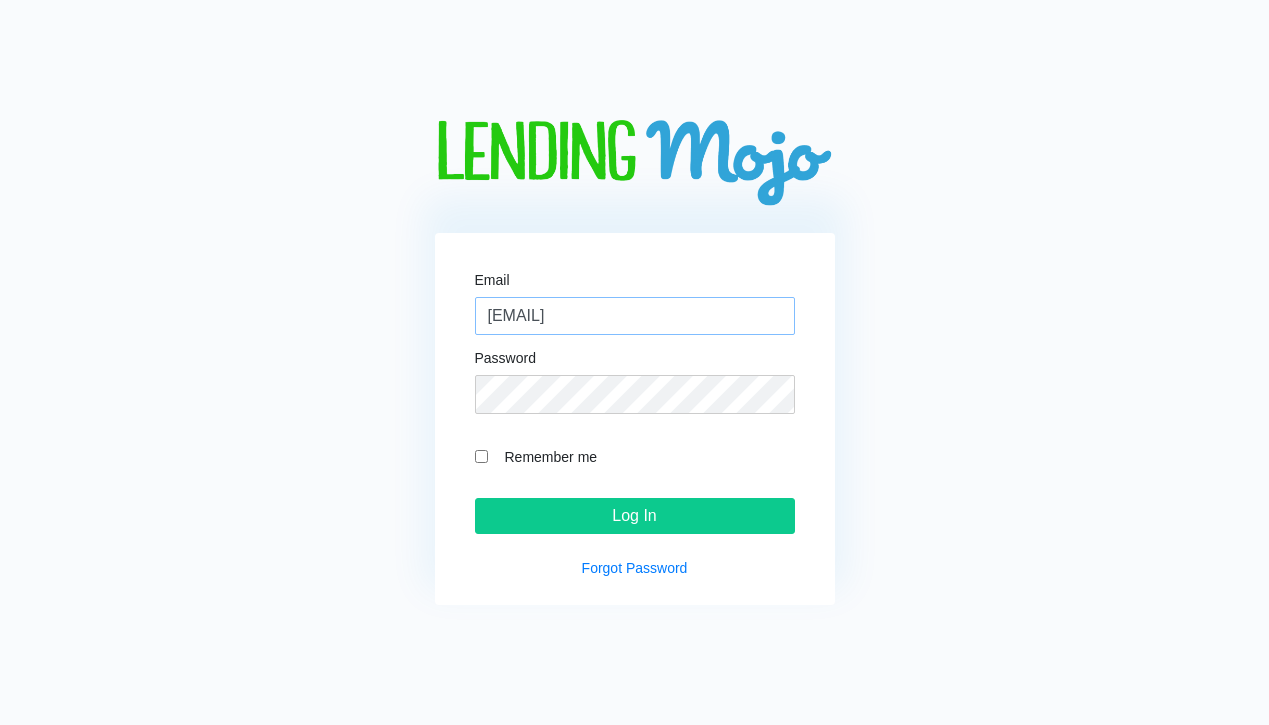 click on "[EMAIL]" at bounding box center (635, 316) 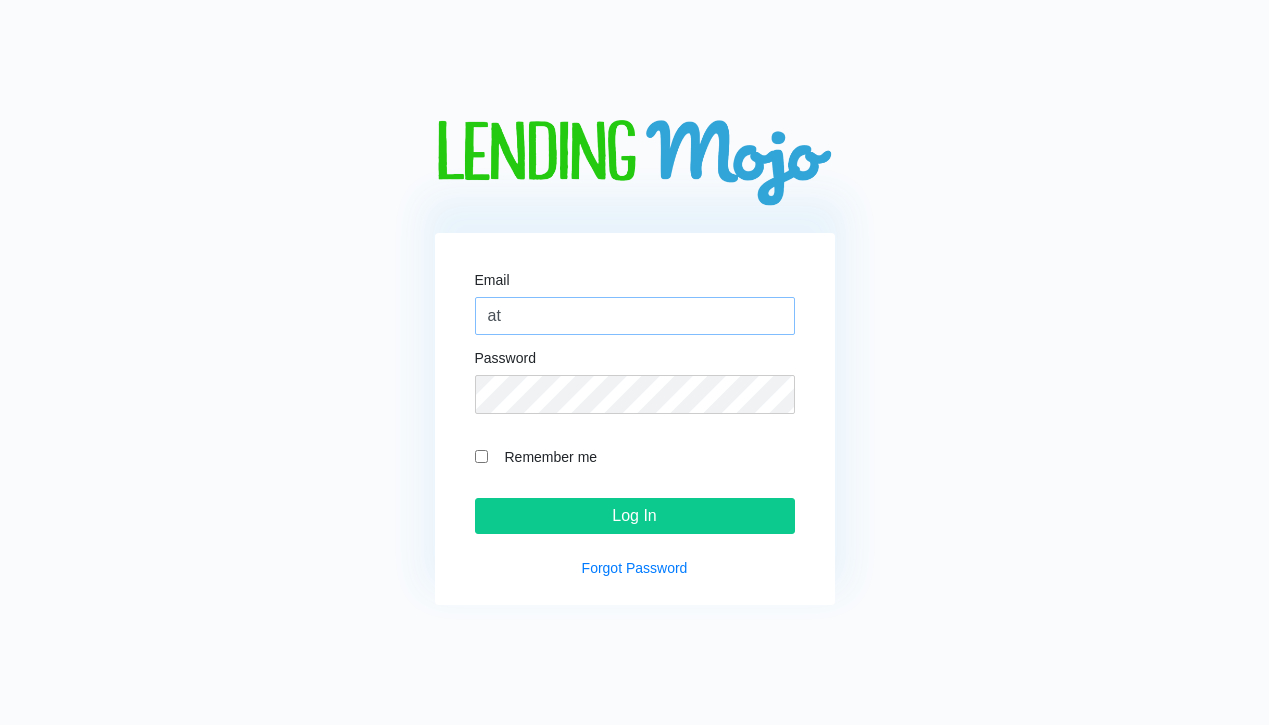 type on "t" 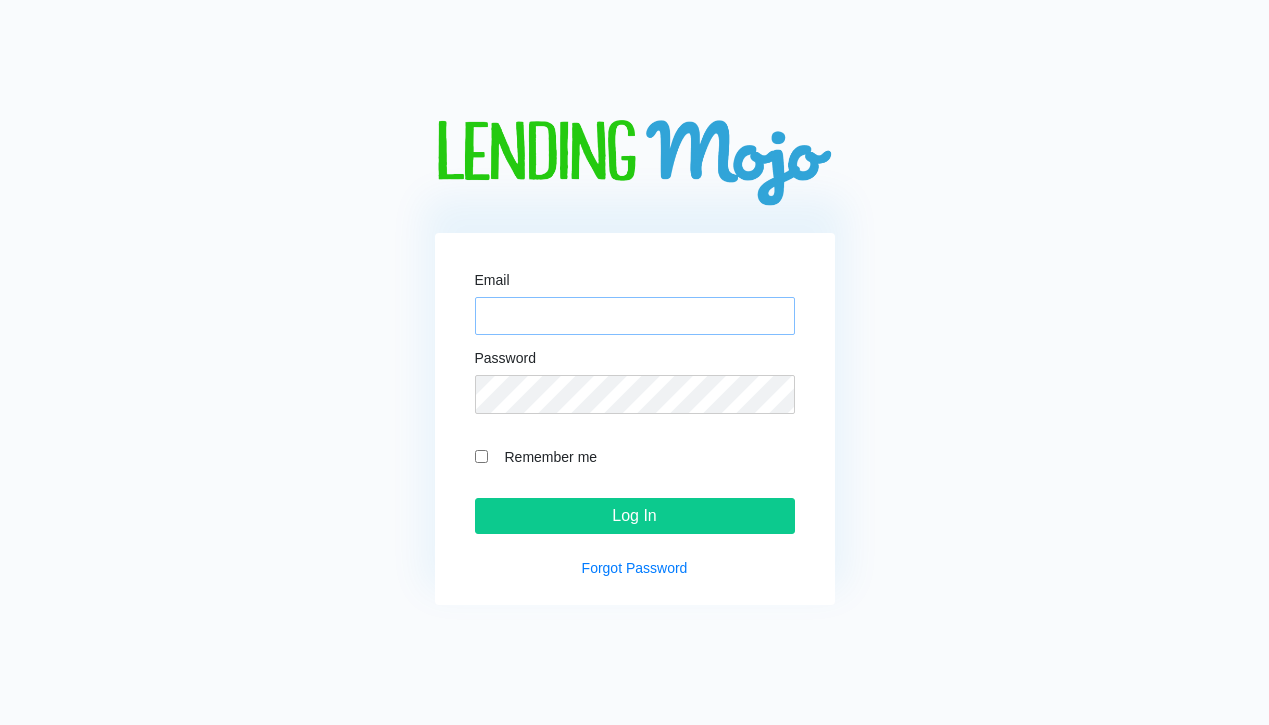 type on "[EMAIL]" 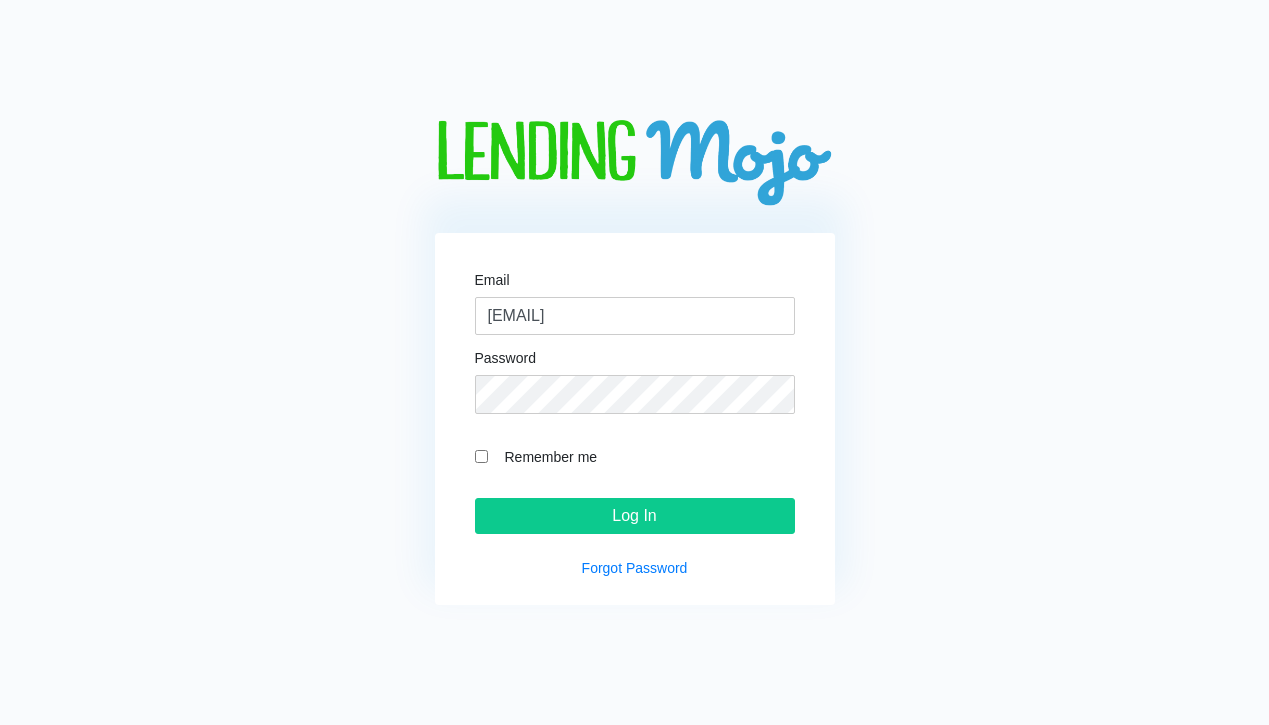 click on "Remember me" at bounding box center [481, 456] 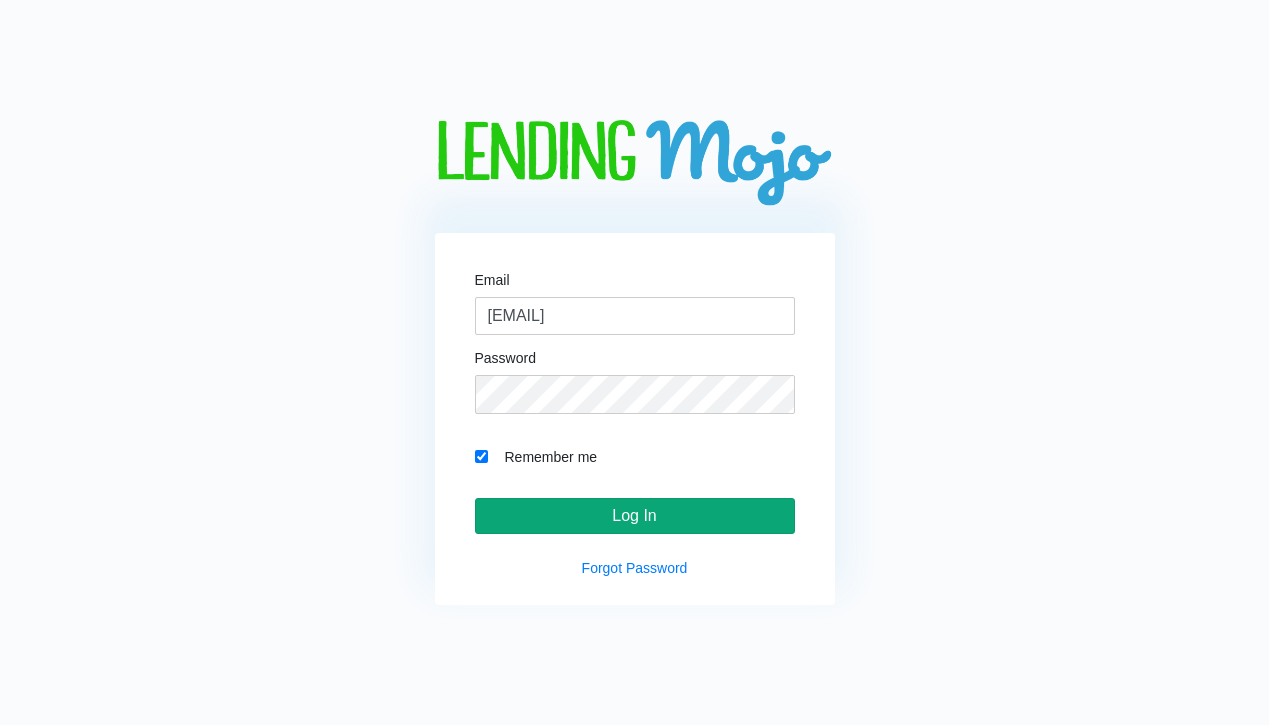 click on "Log In" at bounding box center (635, 516) 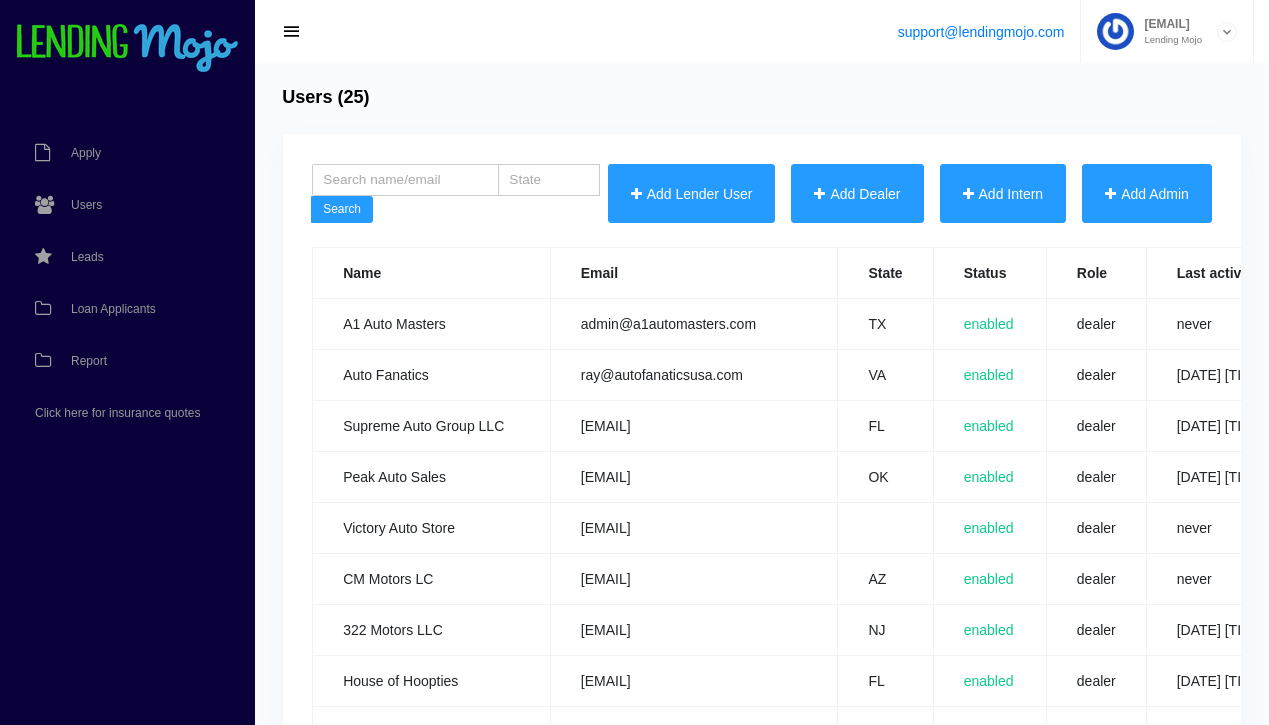 scroll, scrollTop: 0, scrollLeft: 0, axis: both 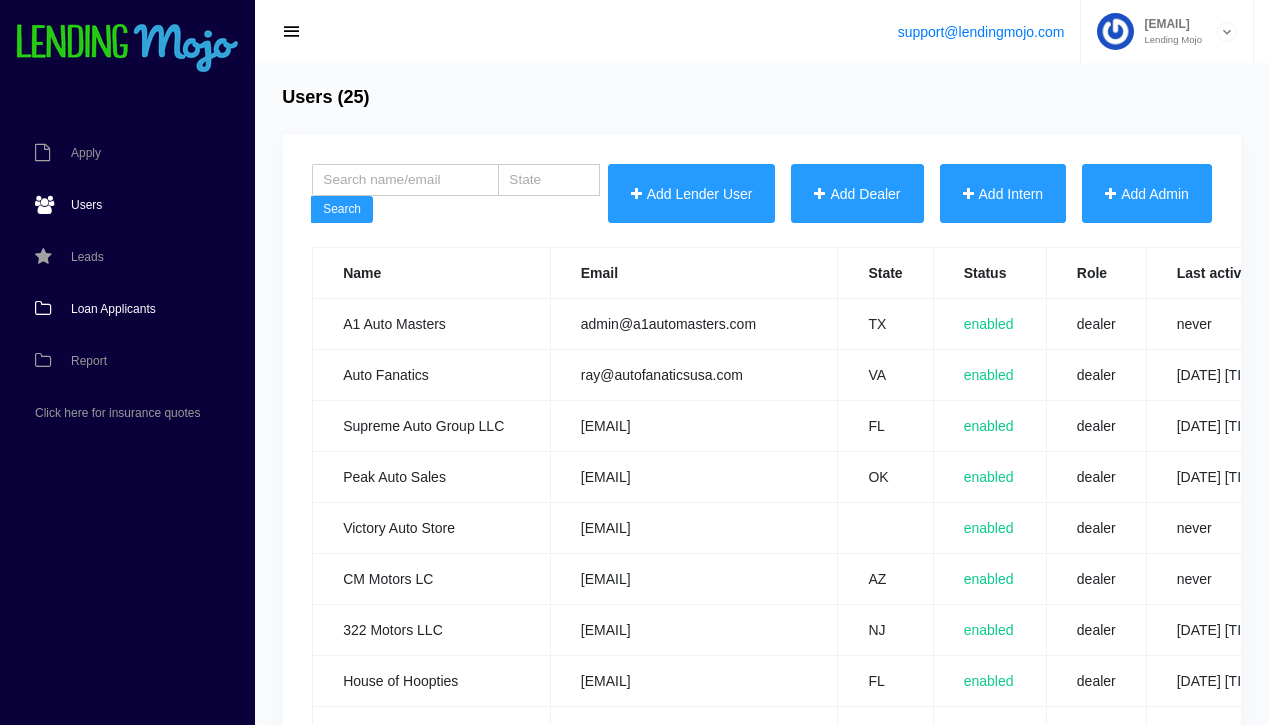 click on "Loan Applicants" at bounding box center (113, 309) 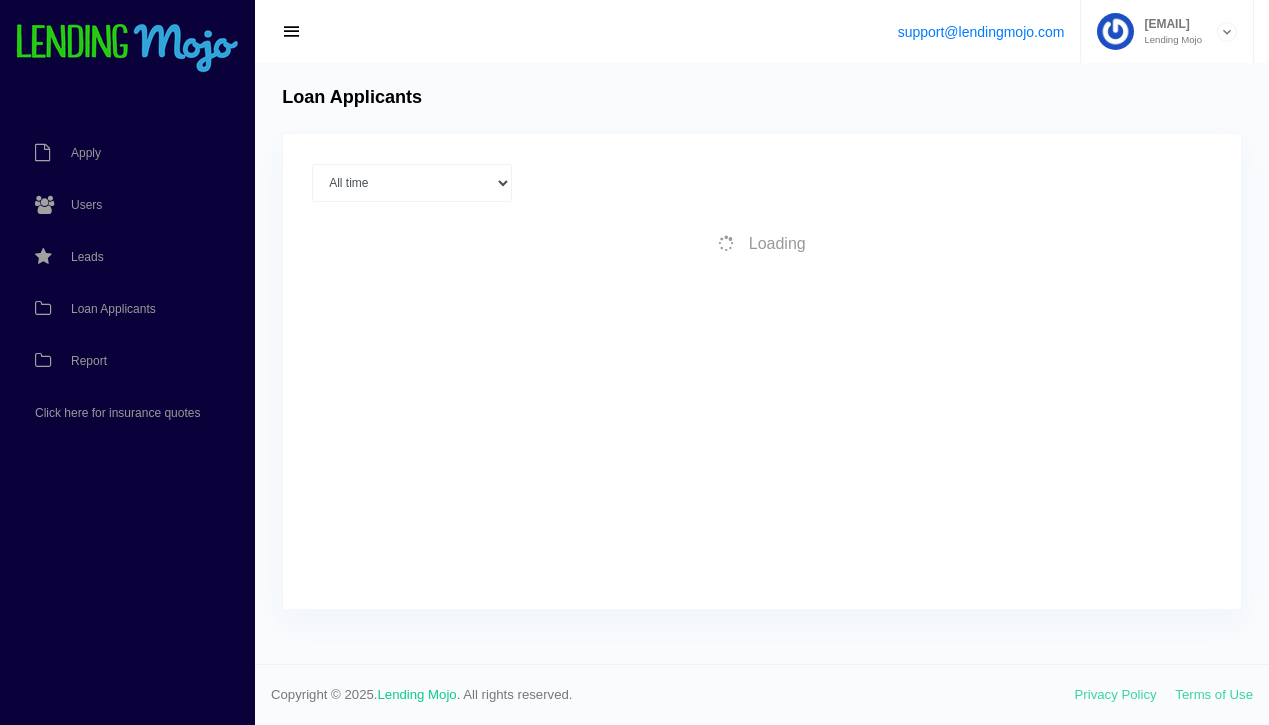 scroll, scrollTop: 0, scrollLeft: 0, axis: both 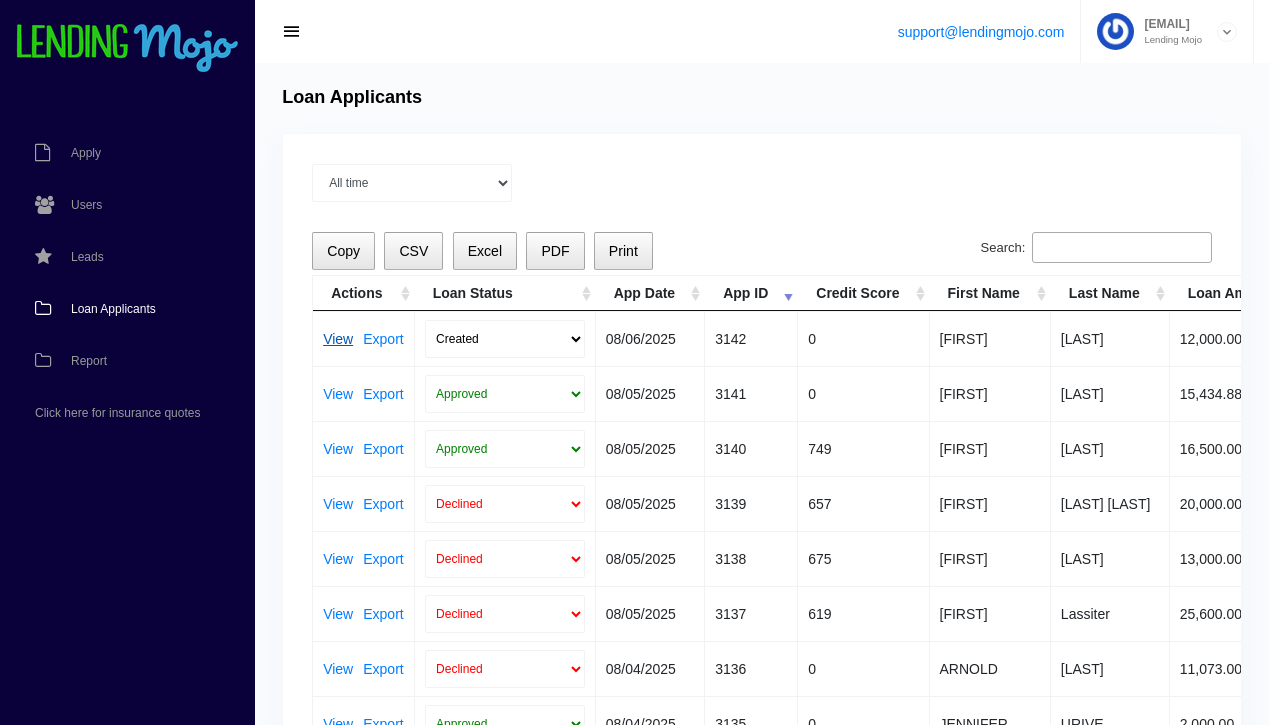 click on "View" at bounding box center (338, 339) 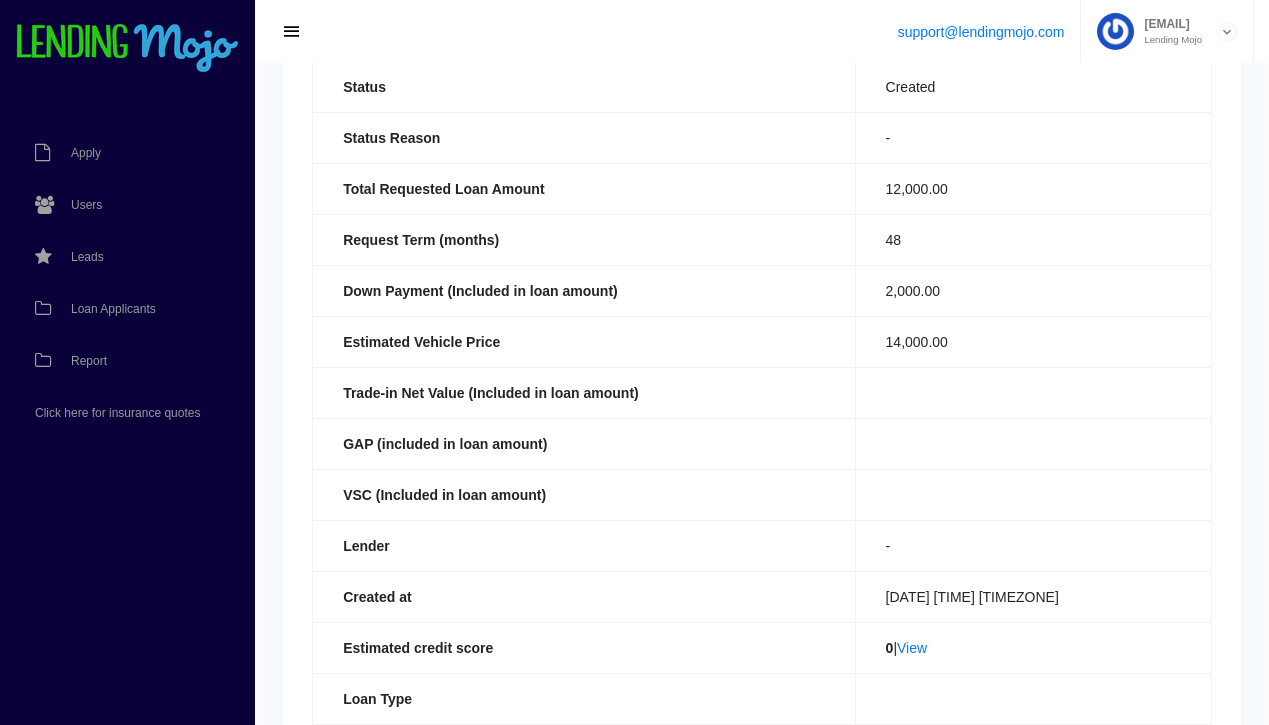 scroll, scrollTop: 0, scrollLeft: 0, axis: both 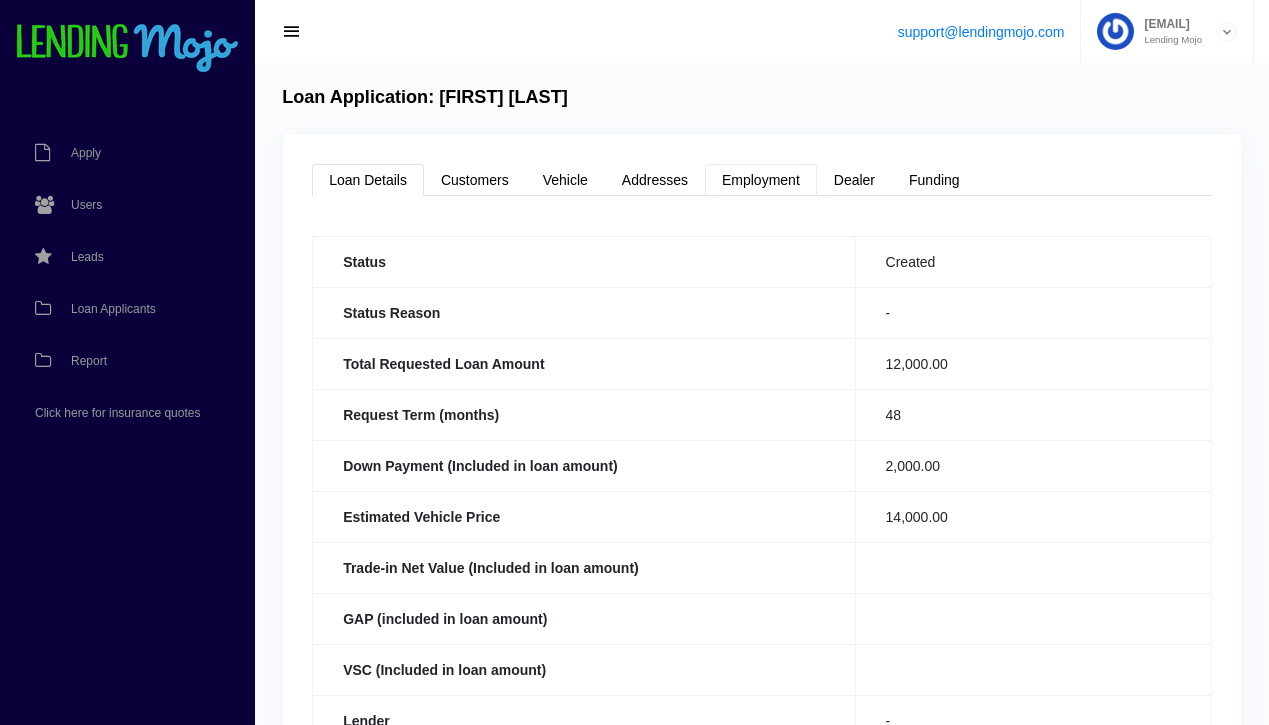 click on "Employment" at bounding box center [761, 180] 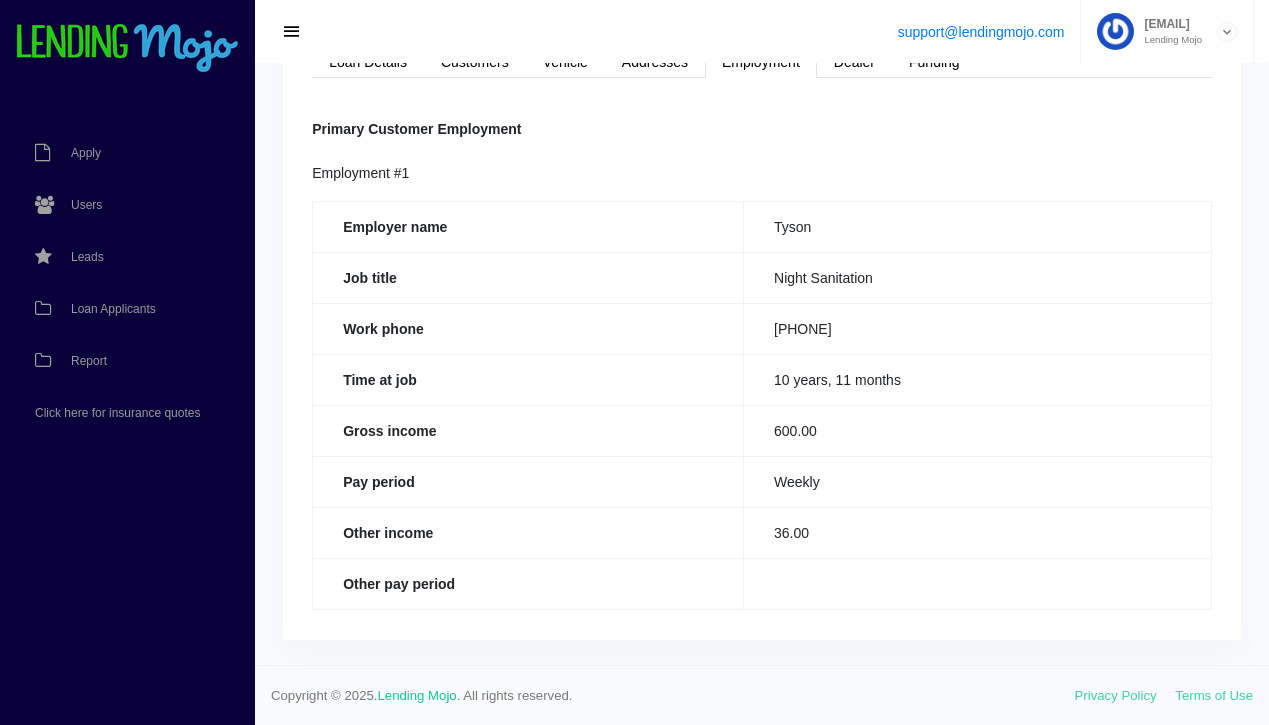 scroll, scrollTop: 0, scrollLeft: 0, axis: both 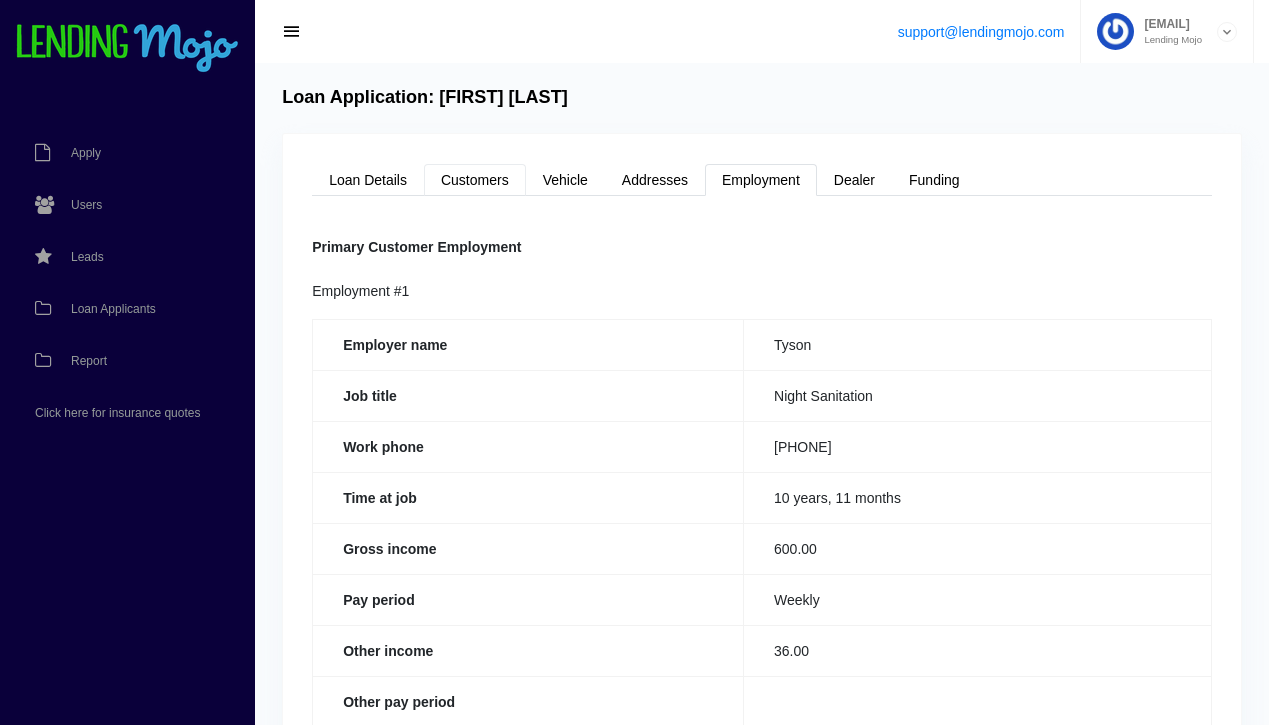 click on "Customers" at bounding box center [475, 180] 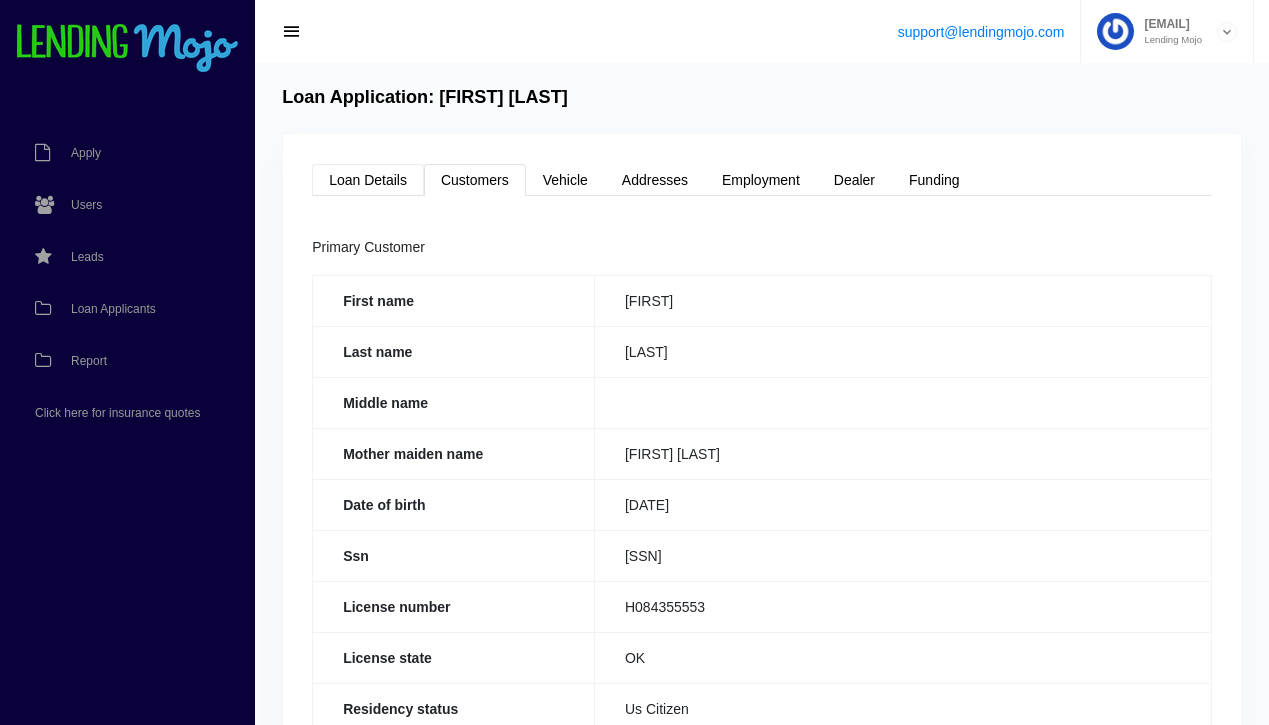 click on "Loan Details" at bounding box center (368, 180) 